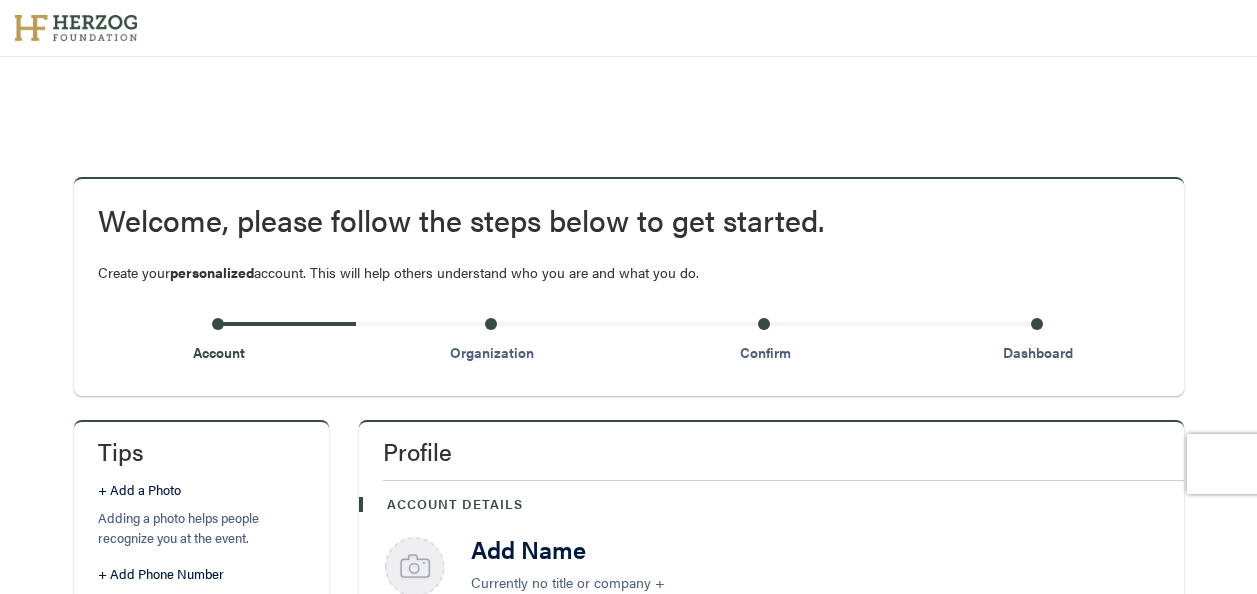scroll, scrollTop: 0, scrollLeft: 0, axis: both 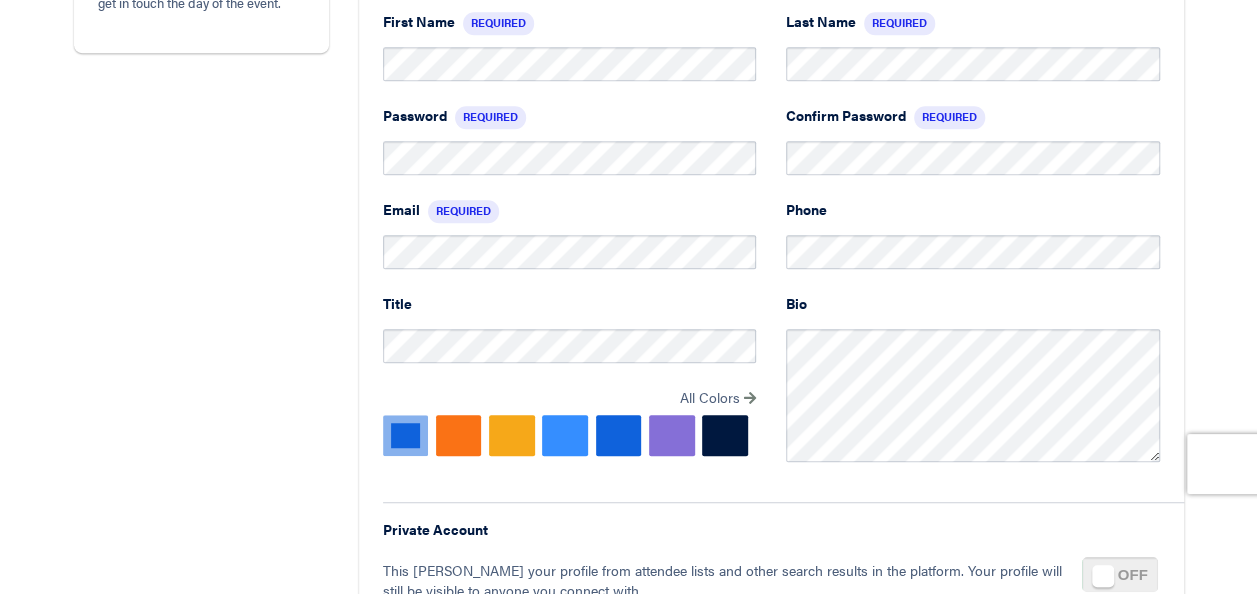 click at bounding box center [672, 435] 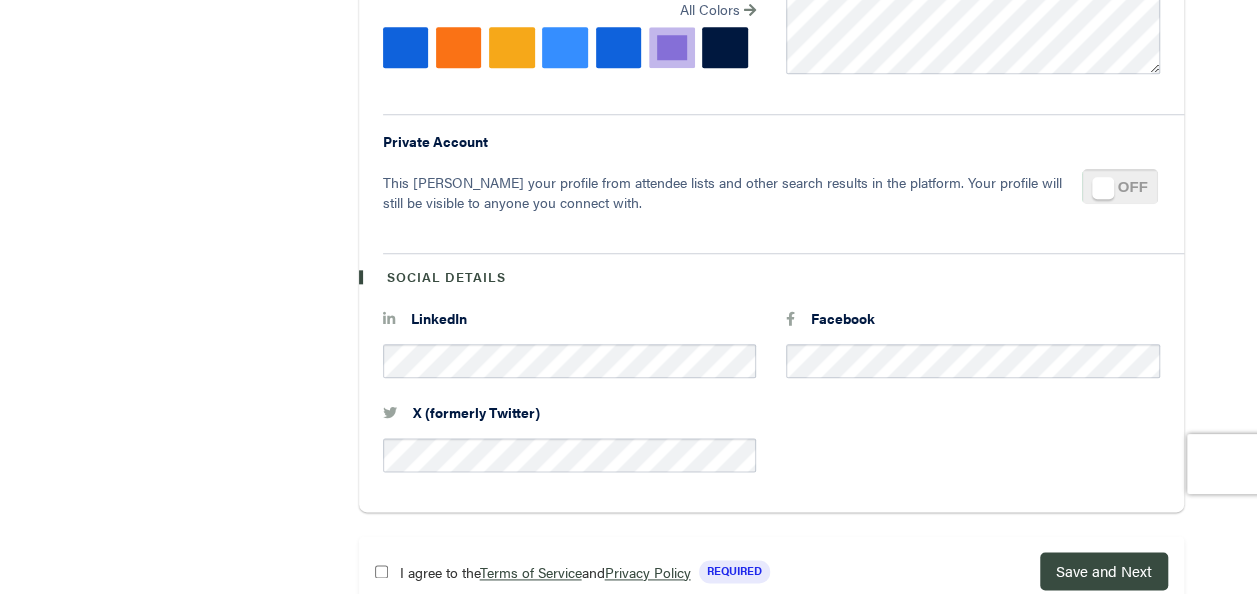scroll, scrollTop: 1085, scrollLeft: 0, axis: vertical 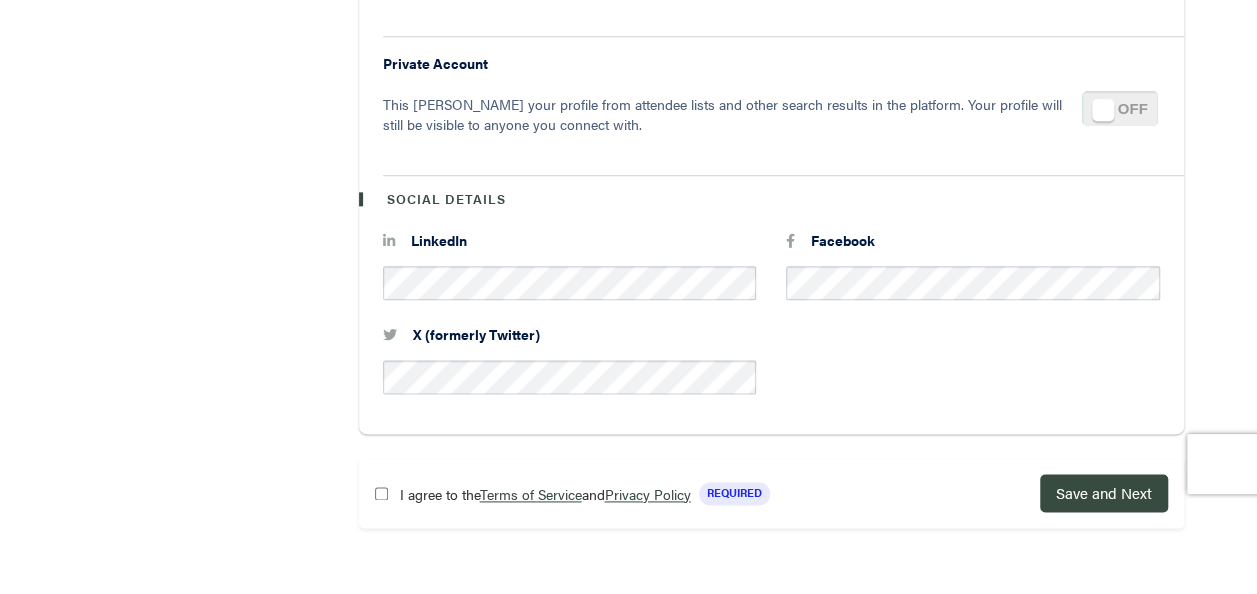 click on "X (formerly Twitter)" at bounding box center (771, 371) 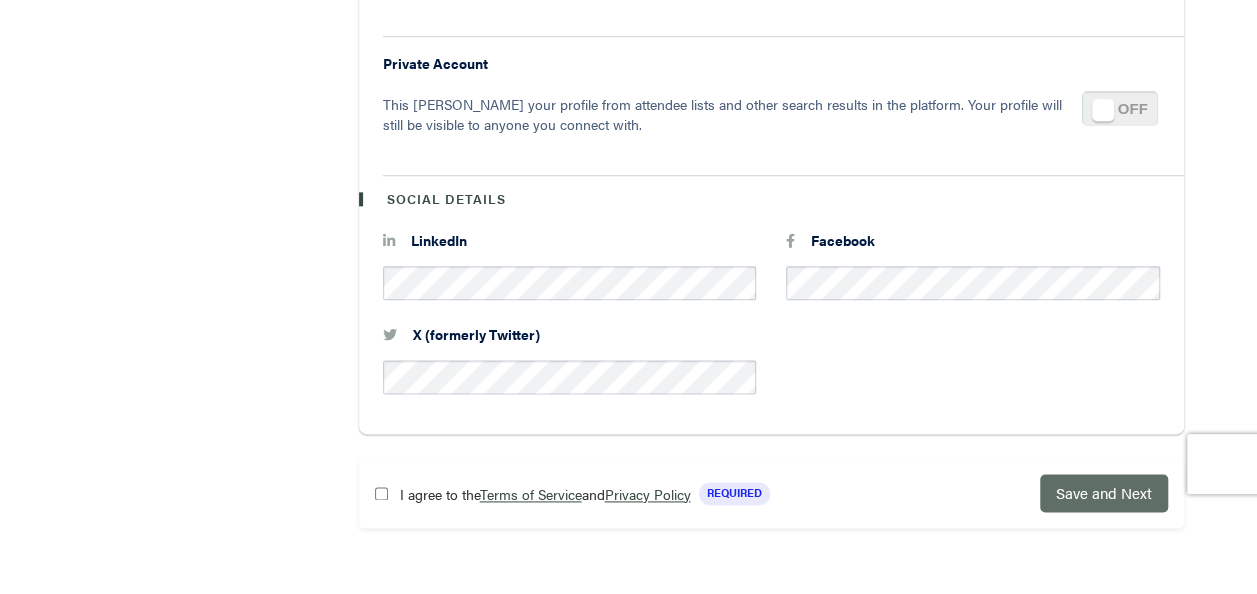 click on "Save and Next" at bounding box center (1104, 492) 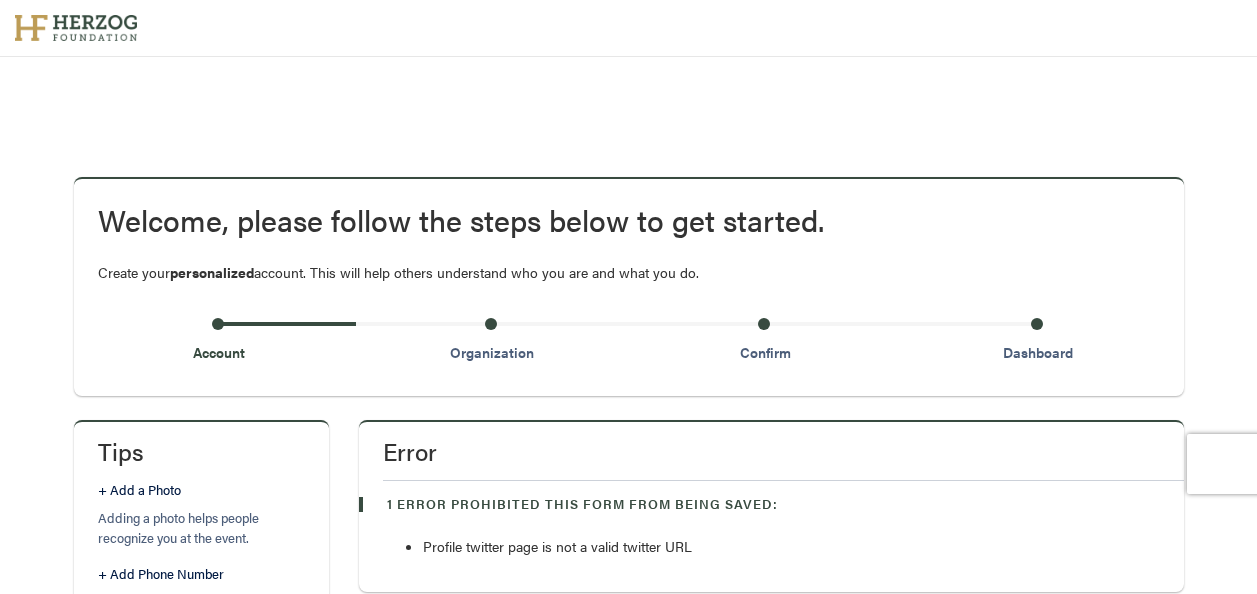 scroll, scrollTop: 356, scrollLeft: 0, axis: vertical 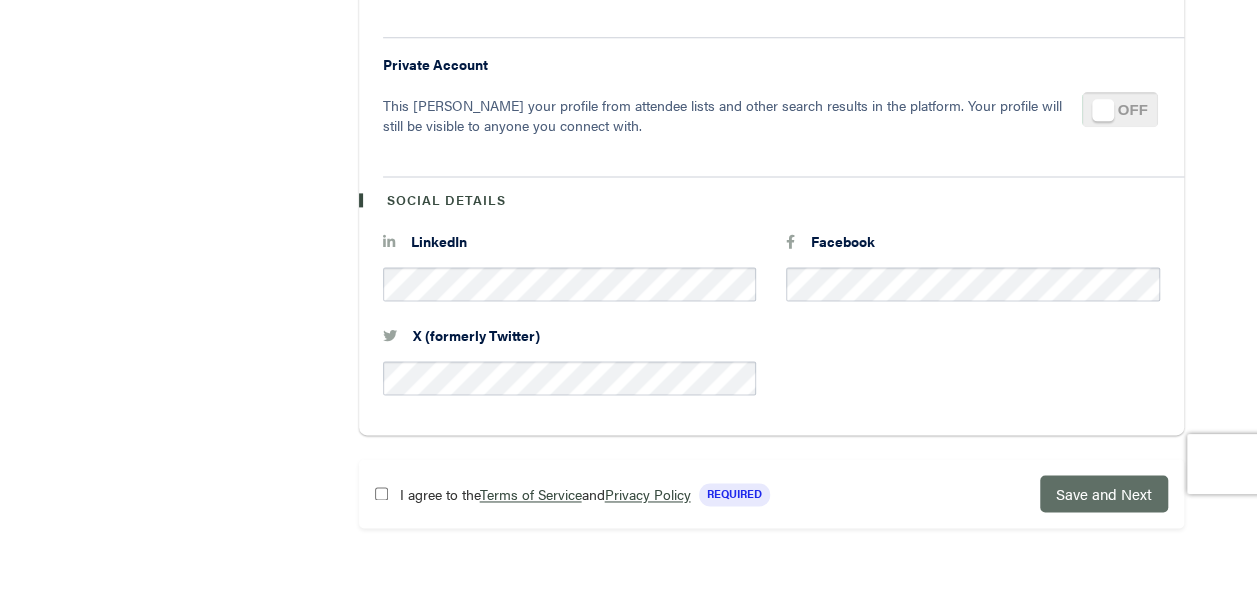 click on "Save and Next" at bounding box center [1104, 493] 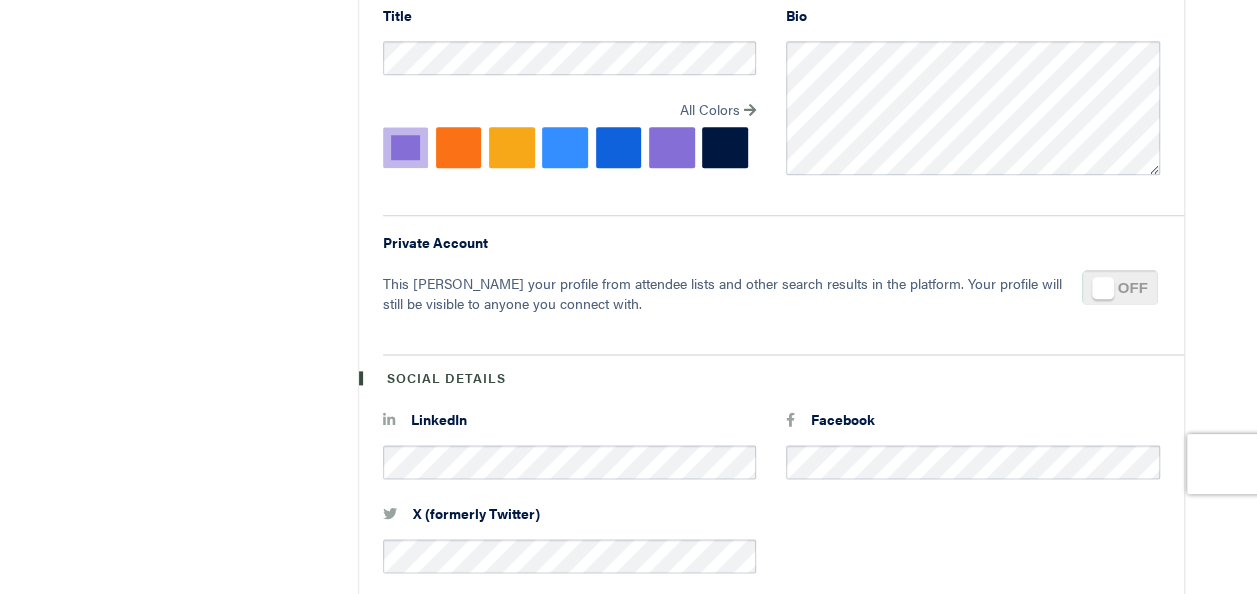 scroll, scrollTop: 1280, scrollLeft: 0, axis: vertical 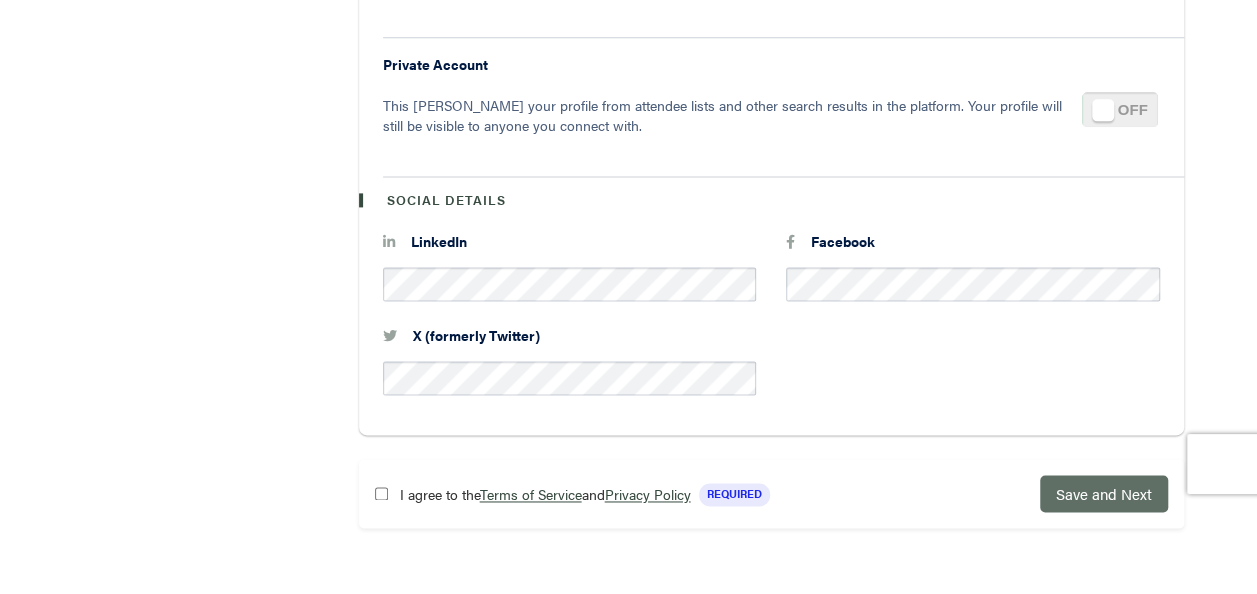 click on "Save and Next" at bounding box center (1104, 493) 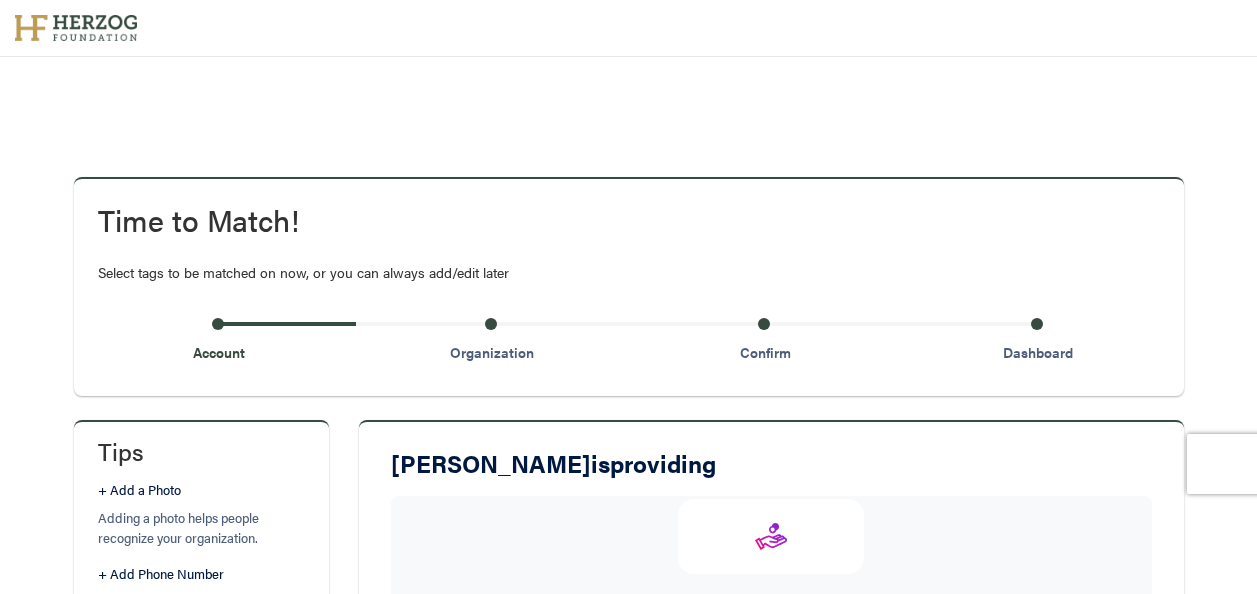 scroll, scrollTop: 0, scrollLeft: 0, axis: both 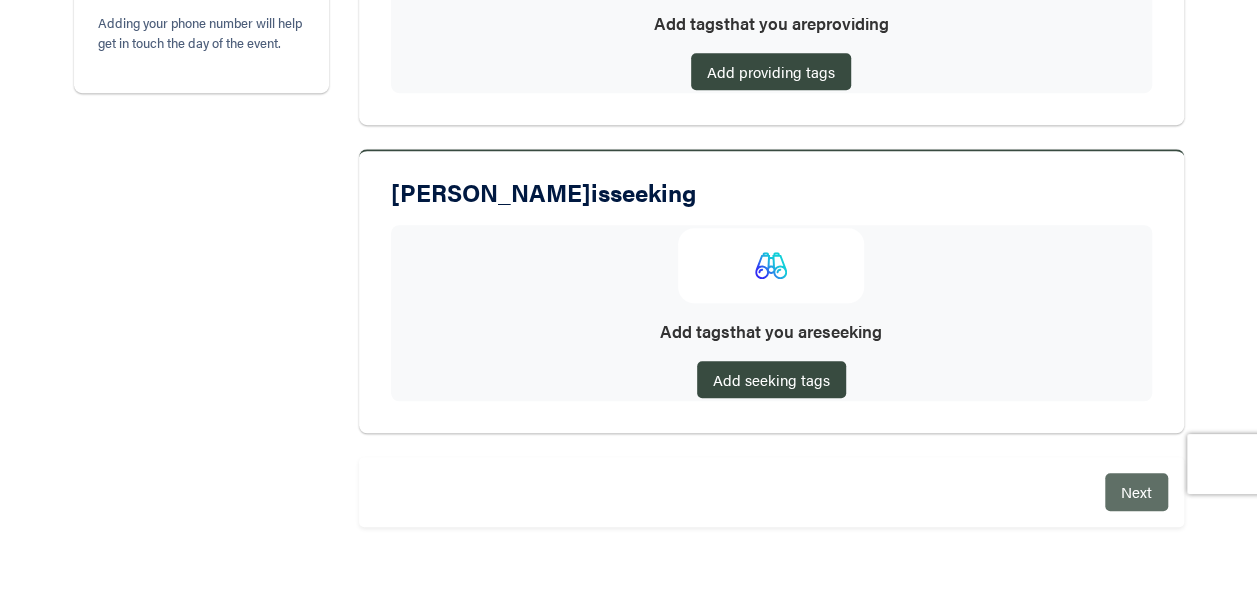 click on "Next" at bounding box center [1136, 491] 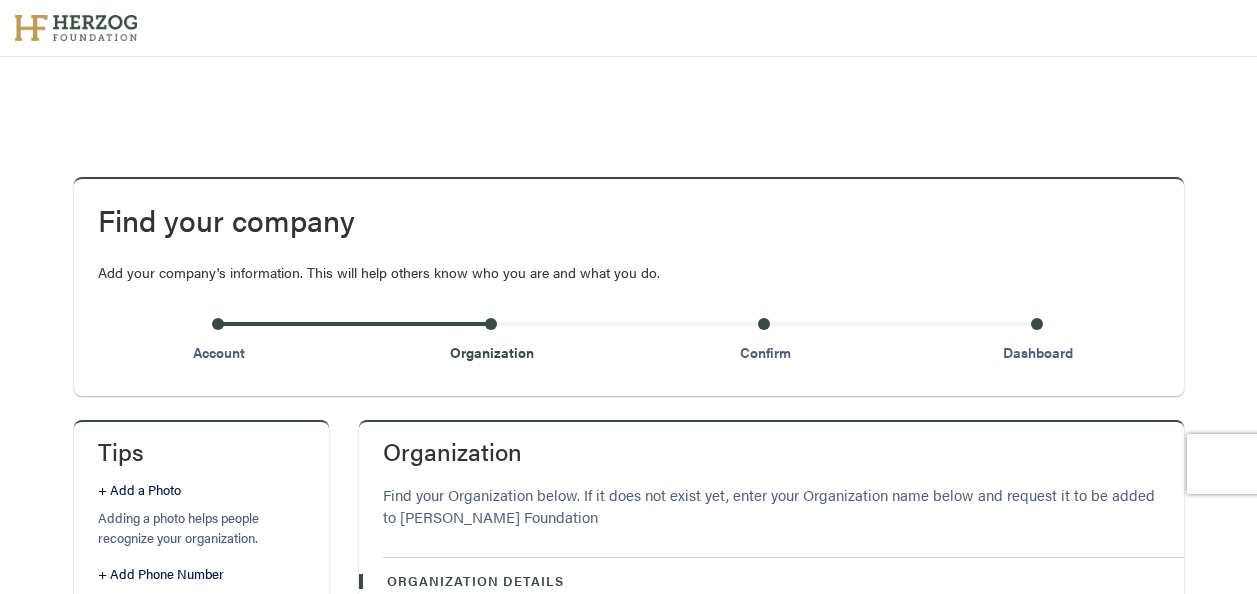scroll, scrollTop: 0, scrollLeft: 0, axis: both 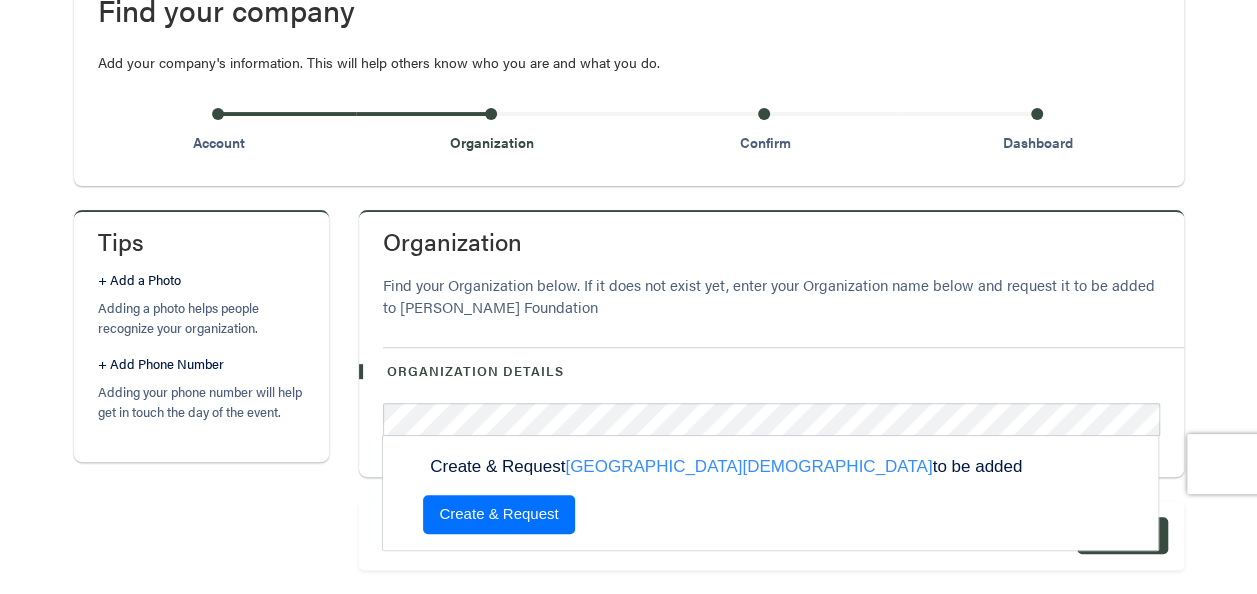 click on "Create & Request" at bounding box center [498, 514] 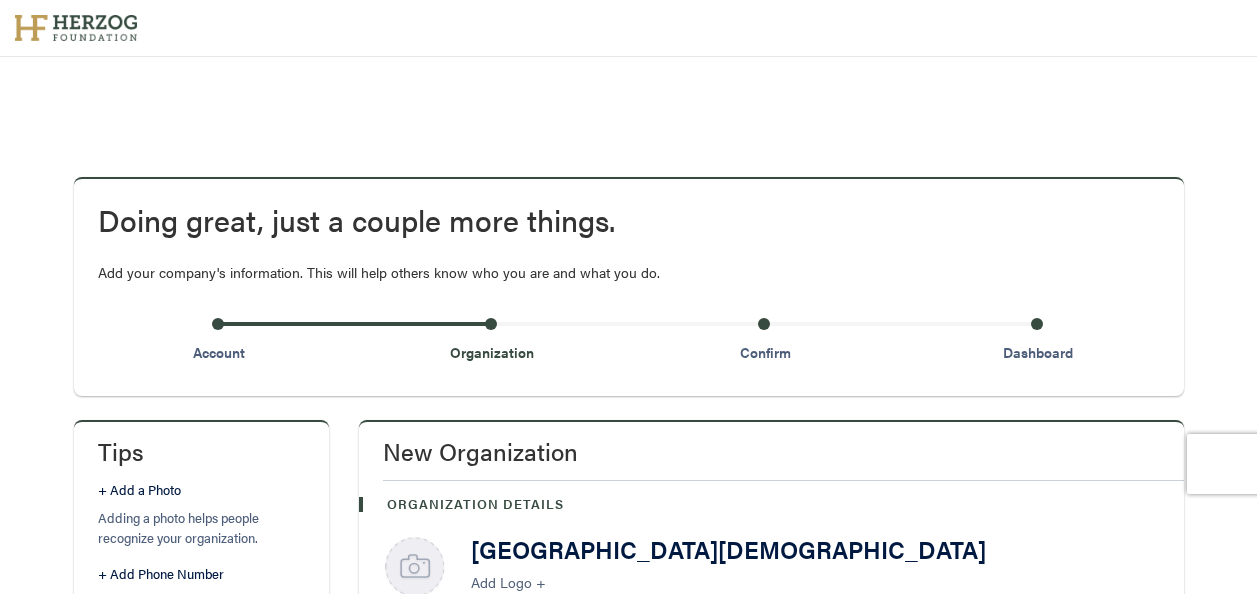 scroll, scrollTop: 0, scrollLeft: 0, axis: both 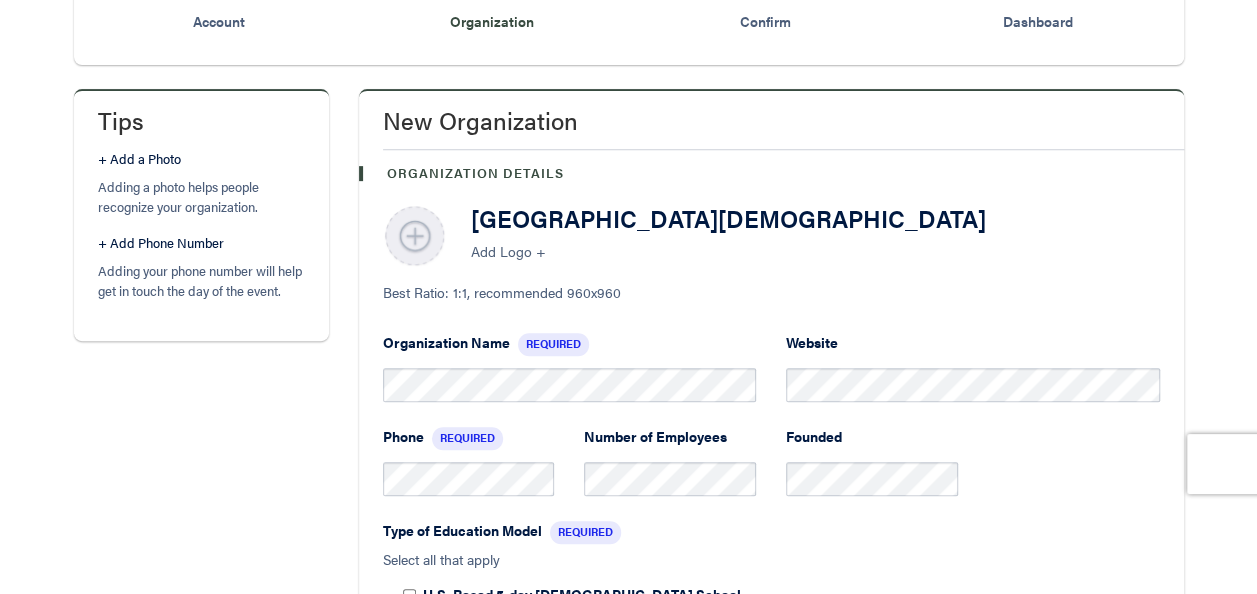 click at bounding box center (415, 237) 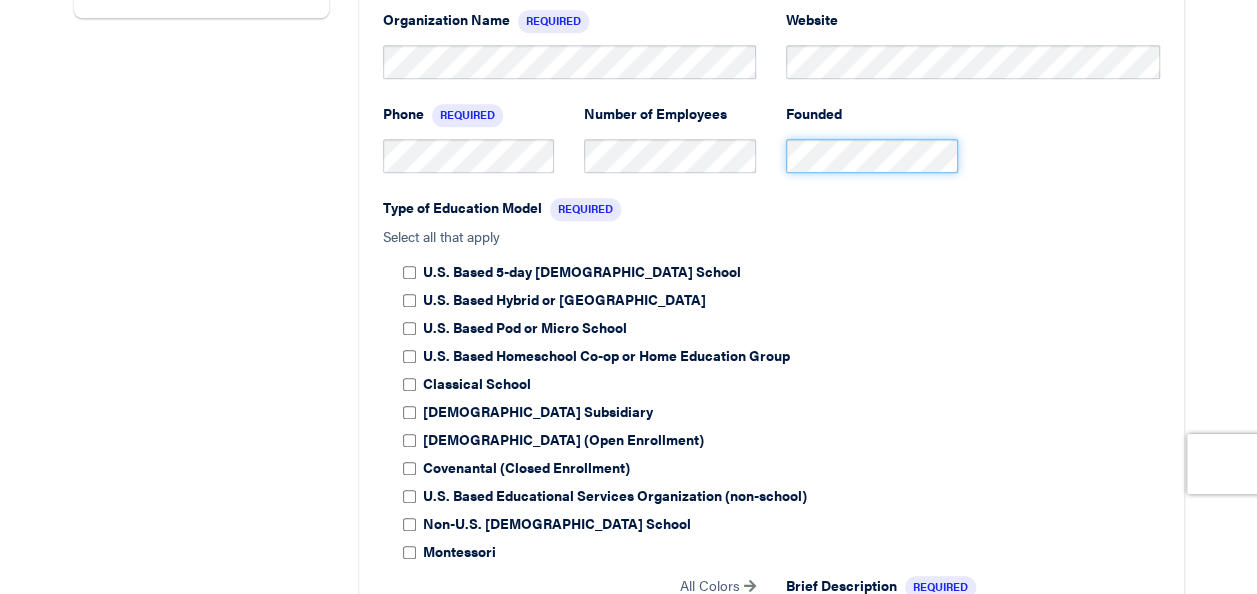 scroll, scrollTop: 662, scrollLeft: 0, axis: vertical 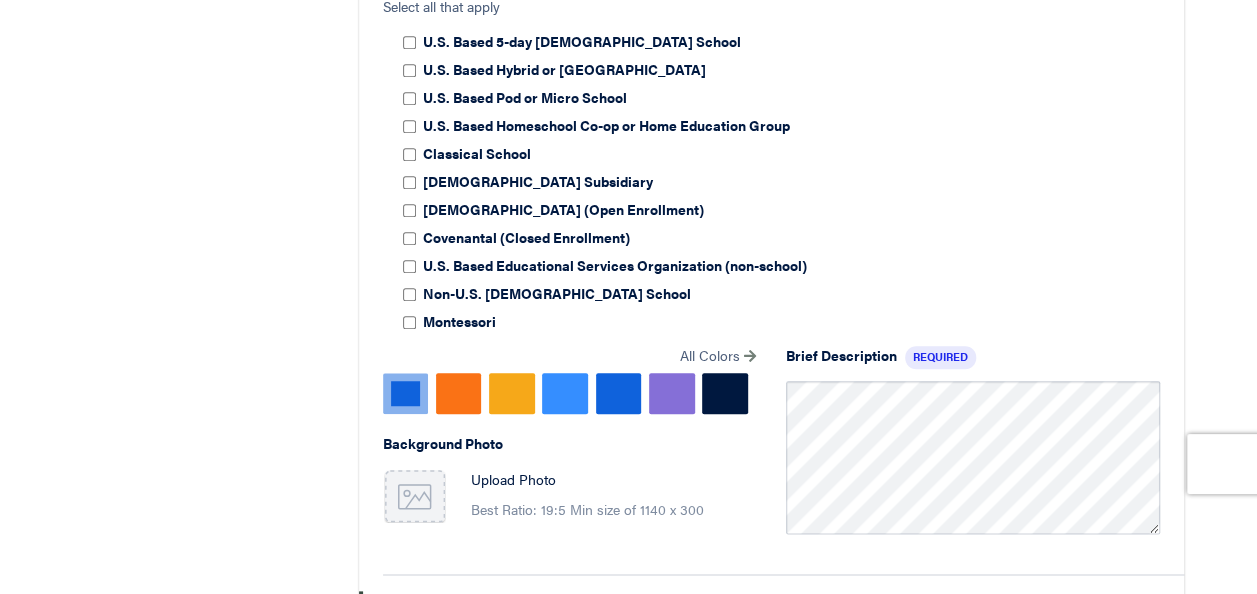 click at bounding box center (672, 393) 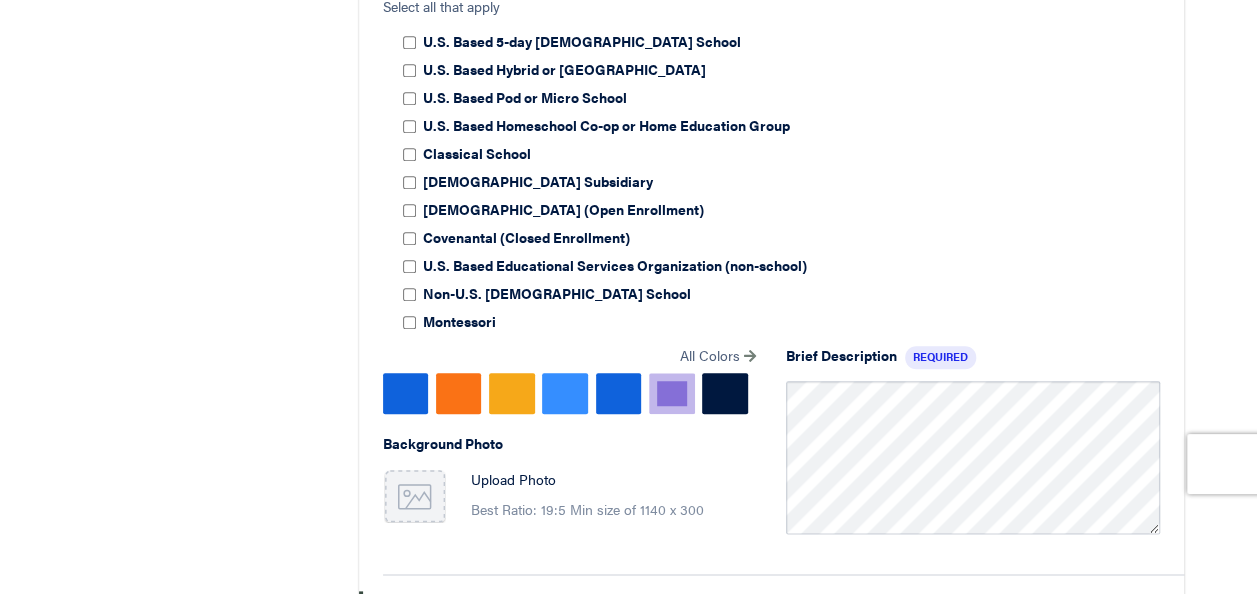 click at bounding box center (725, 393) 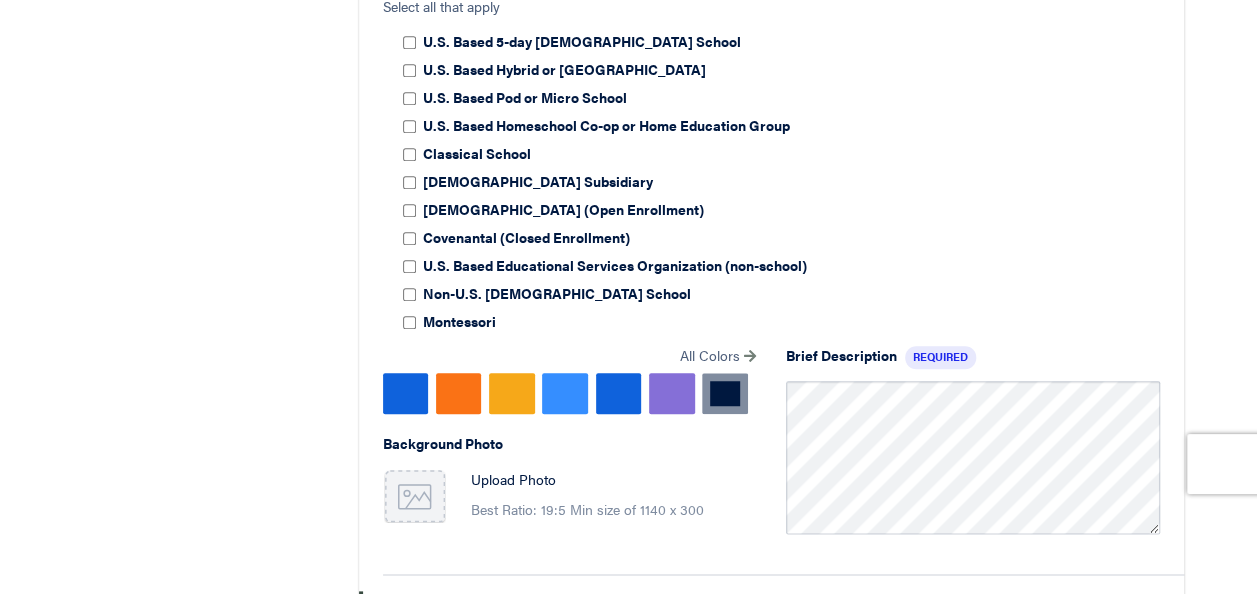 click at bounding box center [672, 393] 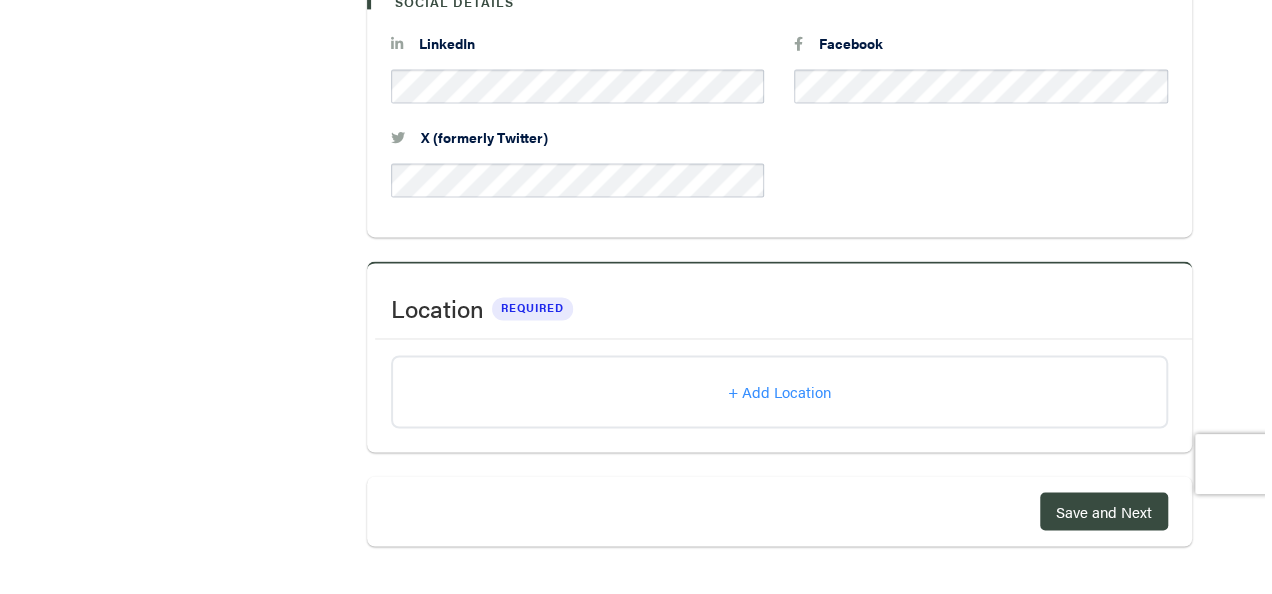 scroll, scrollTop: 1492, scrollLeft: 0, axis: vertical 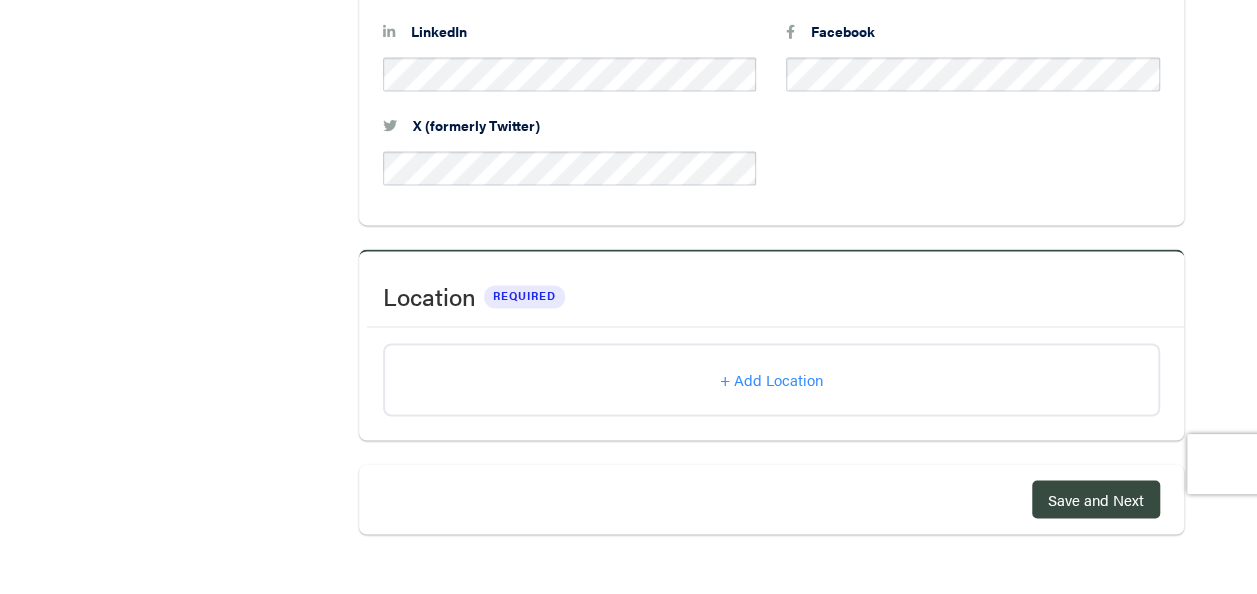 click on "+ Add Location" at bounding box center [771, 379] 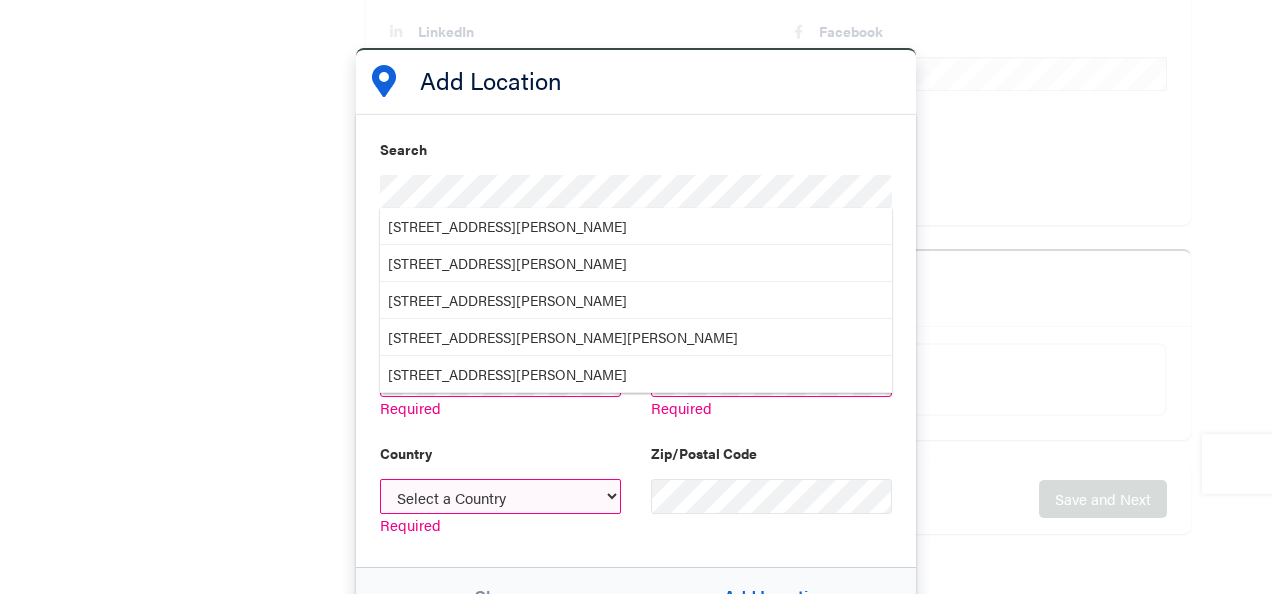 click on "[STREET_ADDRESS][PERSON_NAME]" at bounding box center [636, 226] 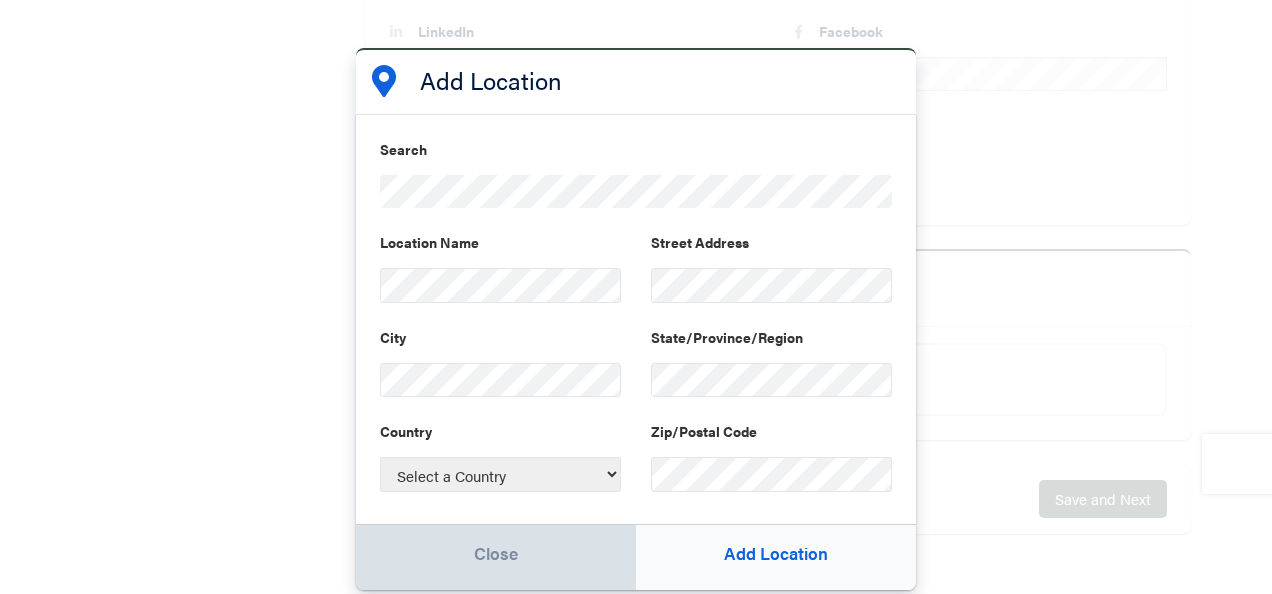 click on "Close" at bounding box center [496, 557] 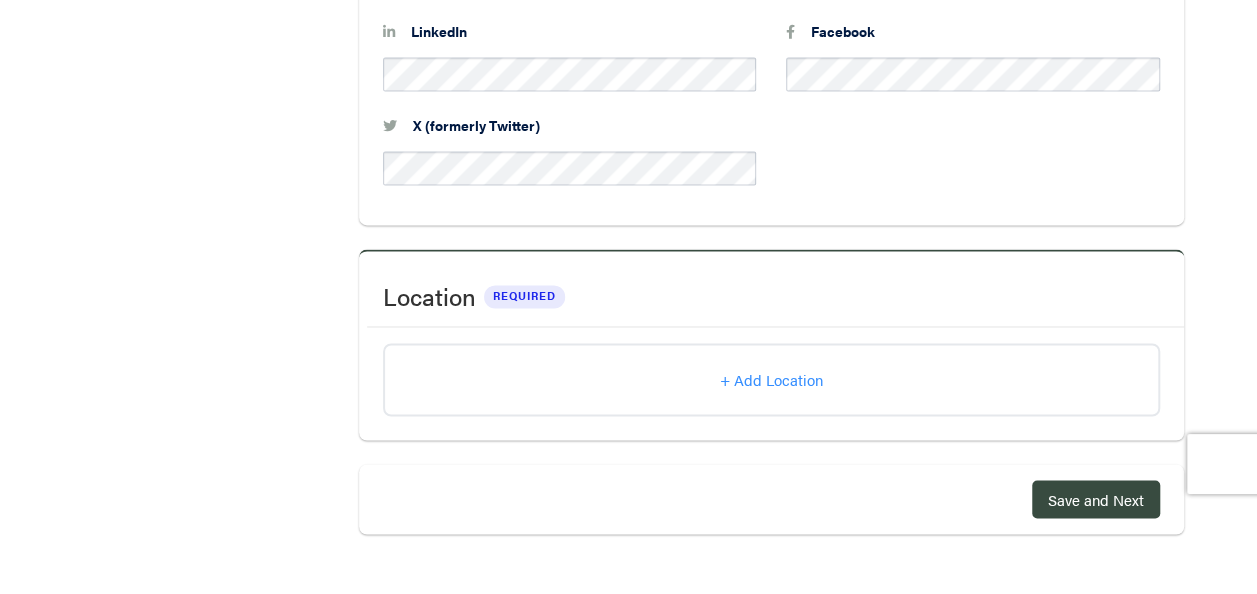 click on "+ Add Location" at bounding box center [771, 379] 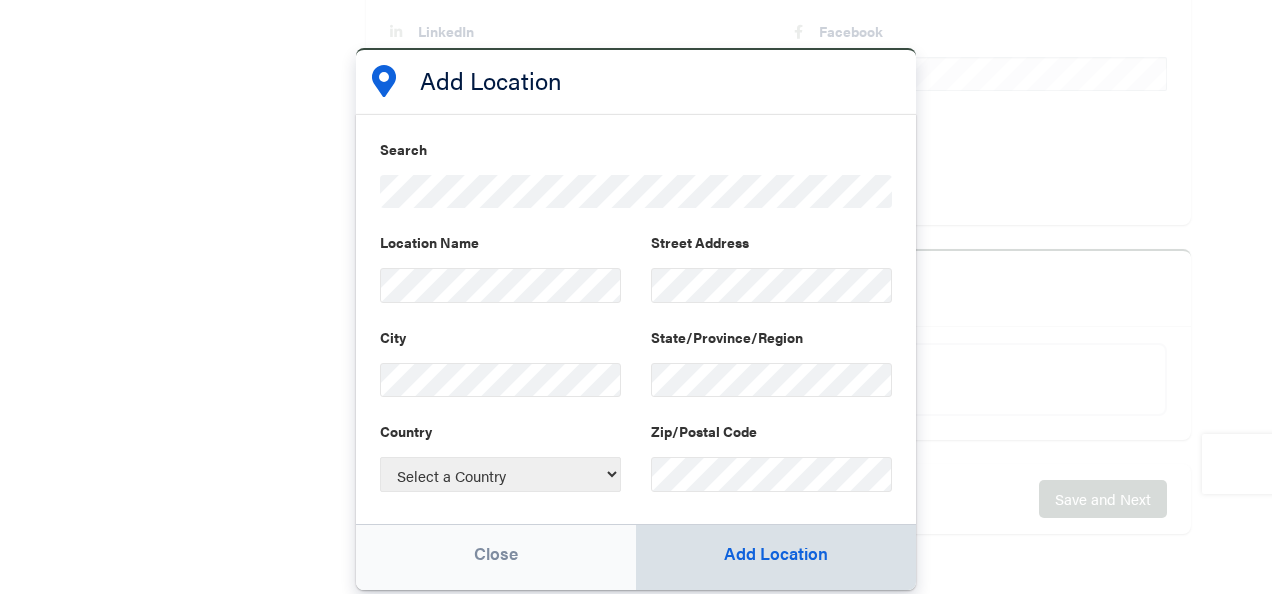 click on "Add Location" at bounding box center (776, 557) 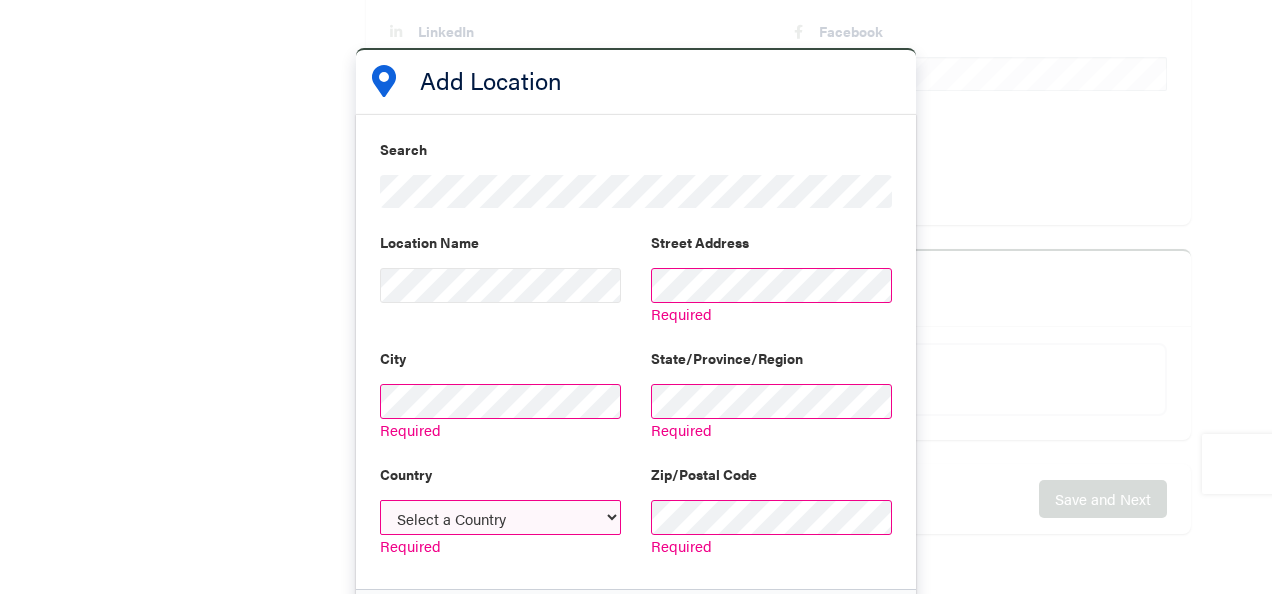 scroll, scrollTop: 106, scrollLeft: 0, axis: vertical 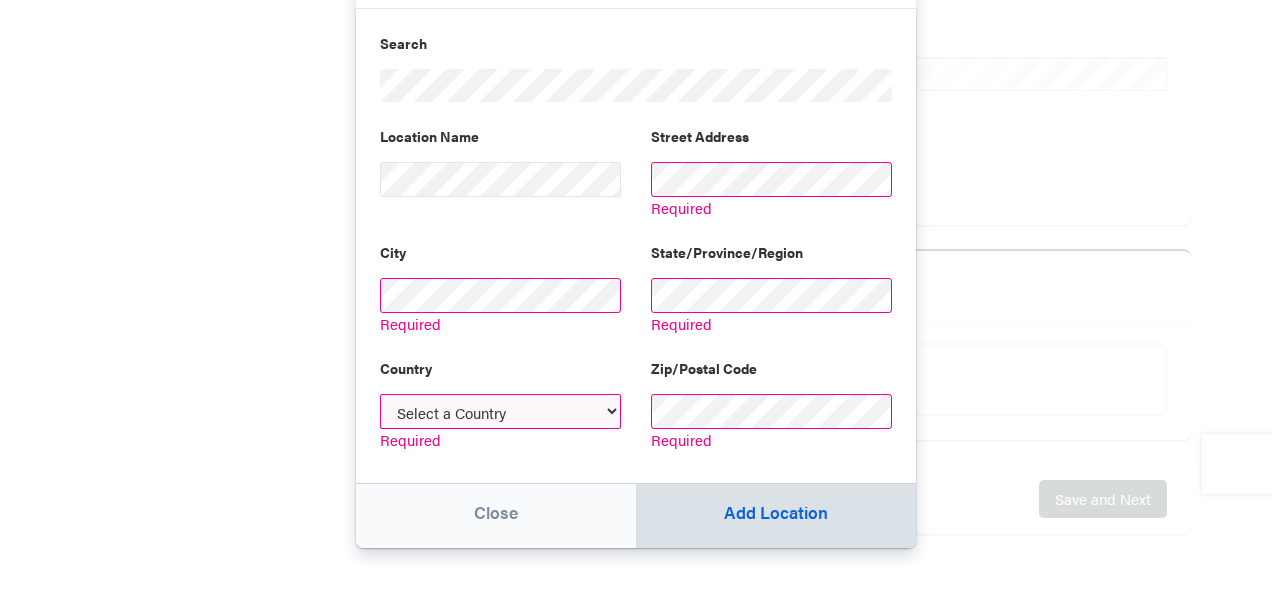 click on "Add Location" at bounding box center [776, 516] 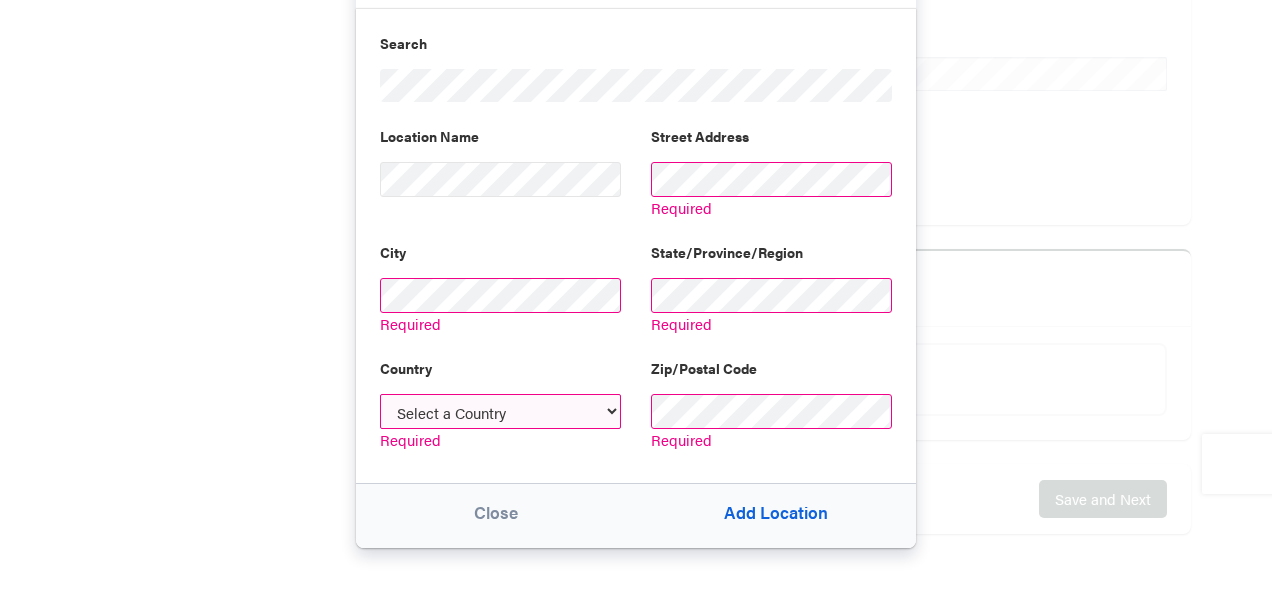 click on "× Add Location Search Location Name Street Address Required City Required State/Province/Region Required Country Select a Country [GEOGRAPHIC_DATA] [GEOGRAPHIC_DATA] [GEOGRAPHIC_DATA] [GEOGRAPHIC_DATA] [GEOGRAPHIC_DATA] [GEOGRAPHIC_DATA] [GEOGRAPHIC_DATA] [GEOGRAPHIC_DATA] [GEOGRAPHIC_DATA] [GEOGRAPHIC_DATA] [GEOGRAPHIC_DATA] [US_STATE] [GEOGRAPHIC_DATA] [GEOGRAPHIC_DATA] [GEOGRAPHIC_DATA] [GEOGRAPHIC_DATA] [GEOGRAPHIC_DATA] [GEOGRAPHIC_DATA] [GEOGRAPHIC_DATA] [GEOGRAPHIC_DATA] [GEOGRAPHIC_DATA] [GEOGRAPHIC_DATA] [GEOGRAPHIC_DATA] [GEOGRAPHIC_DATA] [GEOGRAPHIC_DATA] [GEOGRAPHIC_DATA] [GEOGRAPHIC_DATA] [GEOGRAPHIC_DATA] [GEOGRAPHIC_DATA] [GEOGRAPHIC_DATA] [GEOGRAPHIC_DATA], [GEOGRAPHIC_DATA] [GEOGRAPHIC_DATA] [GEOGRAPHIC_DATA] [GEOGRAPHIC_DATA] [GEOGRAPHIC_DATA] [GEOGRAPHIC_DATA] [GEOGRAPHIC_DATA] [GEOGRAPHIC_DATA] [GEOGRAPHIC_DATA] [GEOGRAPHIC_DATA] [GEOGRAPHIC_DATA] [GEOGRAPHIC_DATA], [GEOGRAPHIC_DATA] [GEOGRAPHIC_DATA] [GEOGRAPHIC_DATA] [GEOGRAPHIC_DATA] [GEOGRAPHIC_DATA] [GEOGRAPHIC_DATA] [GEOGRAPHIC_DATA] [GEOGRAPHIC_DATA] [GEOGRAPHIC_DATA] [GEOGRAPHIC_DATA] [GEOGRAPHIC_DATA] [GEOGRAPHIC_DATA] [GEOGRAPHIC_DATA] [GEOGRAPHIC_DATA] [GEOGRAPHIC_DATA] [GEOGRAPHIC_DATA] [GEOGRAPHIC_DATA] [GEOGRAPHIC_DATA] [GEOGRAPHIC_DATA] [GEOGRAPHIC_DATA] [GEOGRAPHIC_DATA] [GEOGRAPHIC_DATA] [GEOGRAPHIC_DATA] [GEOGRAPHIC_DATA] [GEOGRAPHIC_DATA] [GEOGRAPHIC_DATA] [GEOGRAPHIC_DATA] [GEOGRAPHIC_DATA] [GEOGRAPHIC_DATA] [GEOGRAPHIC_DATA] [GEOGRAPHIC_DATA] ([GEOGRAPHIC_DATA]) [GEOGRAPHIC_DATA], [GEOGRAPHIC_DATA][US_STATE]" at bounding box center (636, 297) 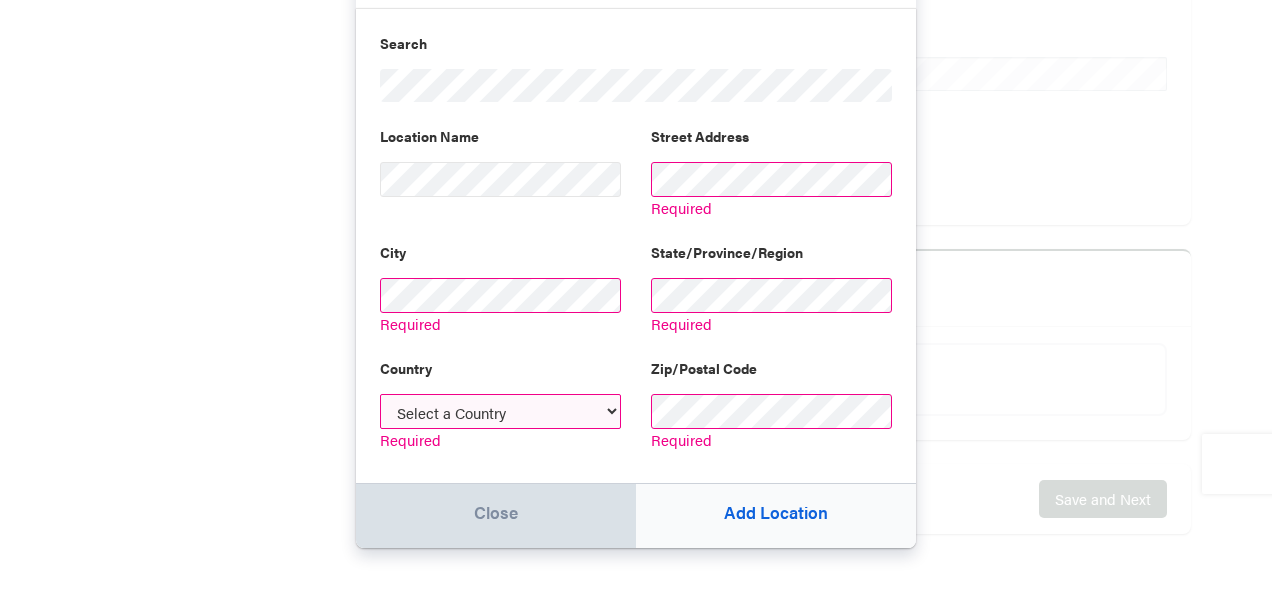 click on "Close" at bounding box center [496, 516] 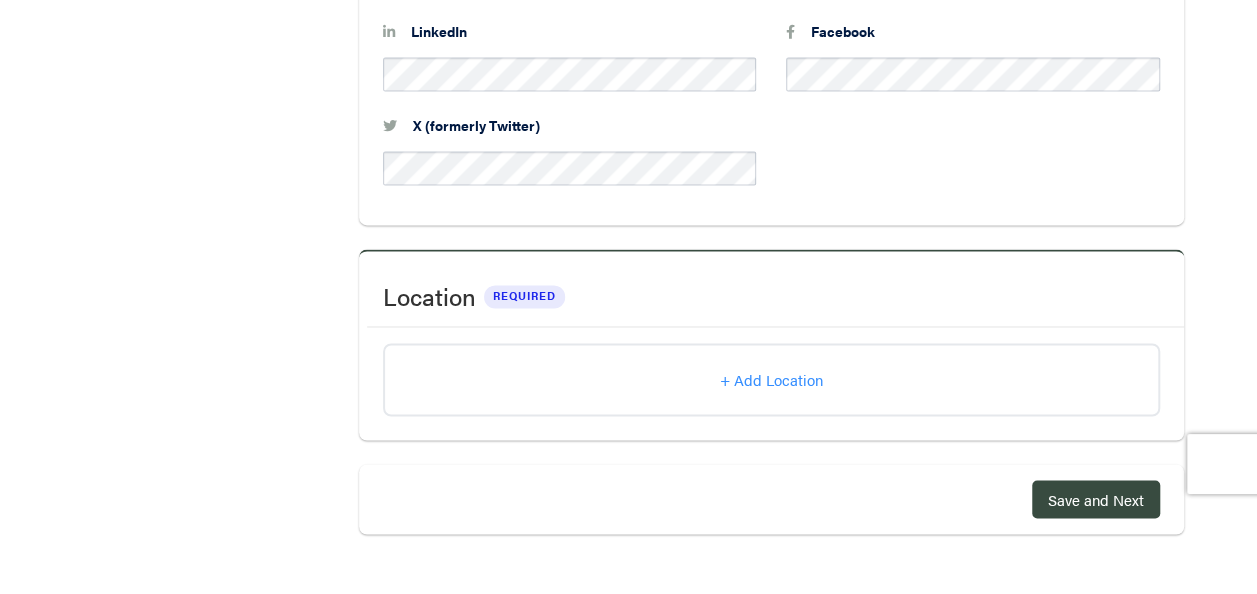 click on "+ Add Location" at bounding box center [771, 379] 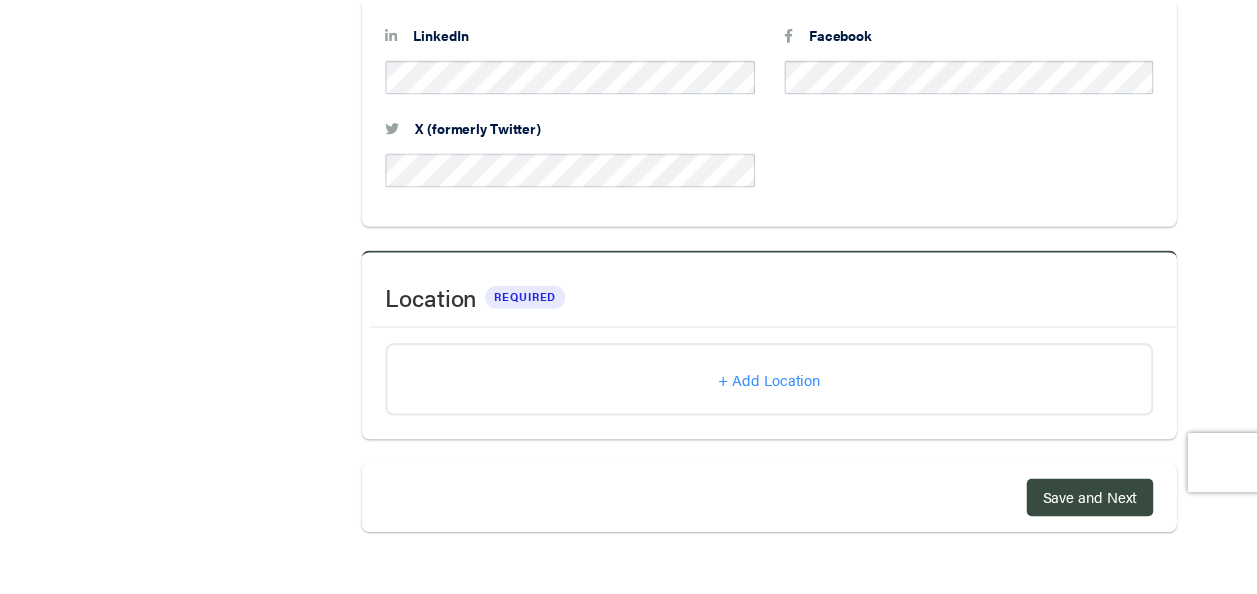 scroll, scrollTop: 42, scrollLeft: 0, axis: vertical 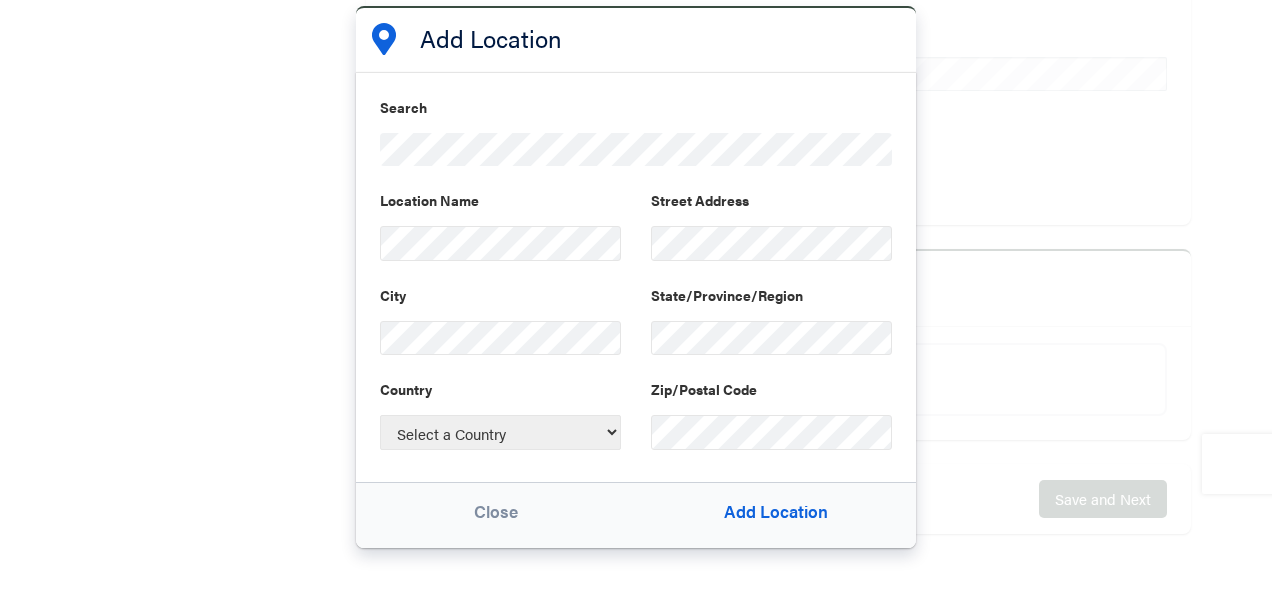 select on "[GEOGRAPHIC_DATA]" 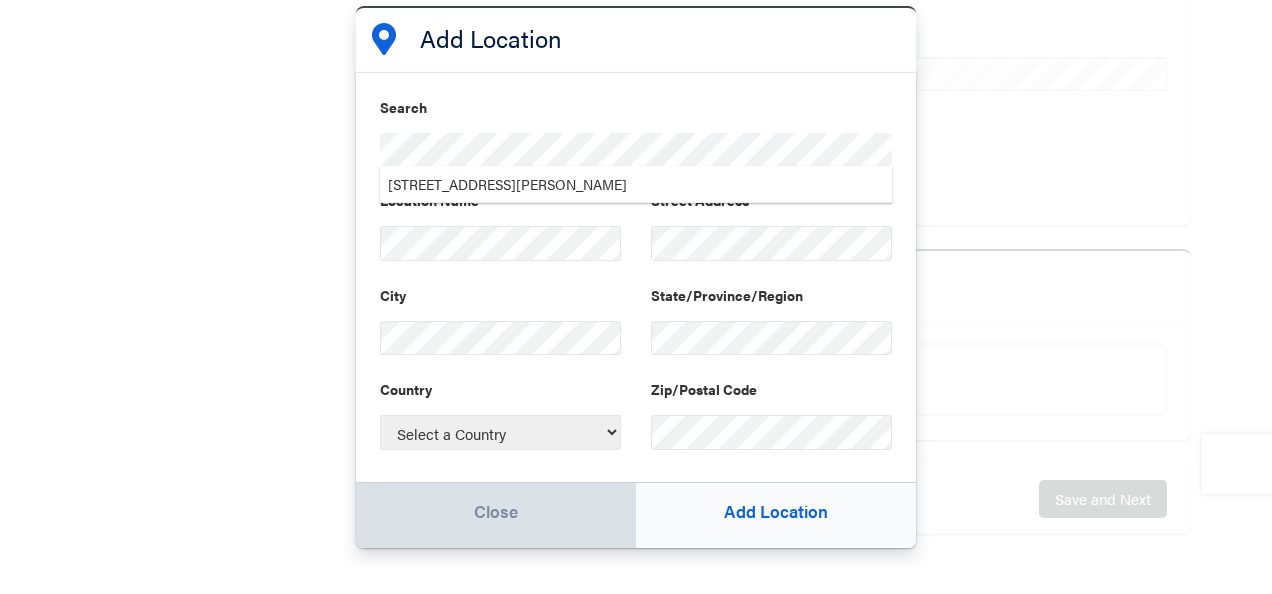click on "Close" at bounding box center [496, 515] 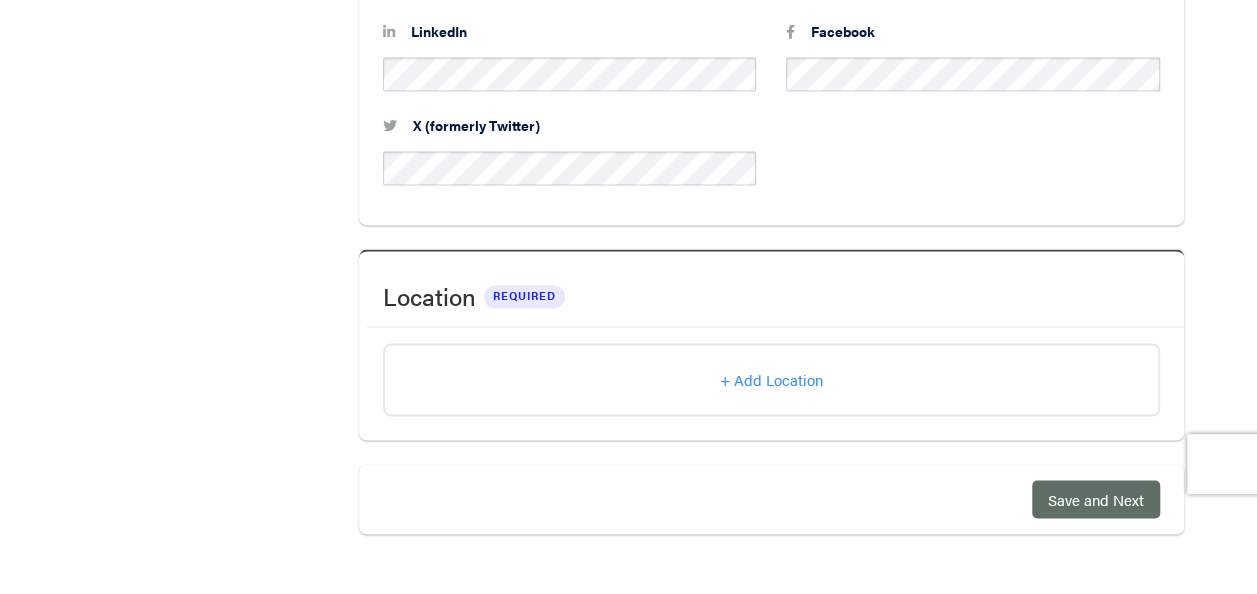 click on "Save and Next" at bounding box center [1096, 498] 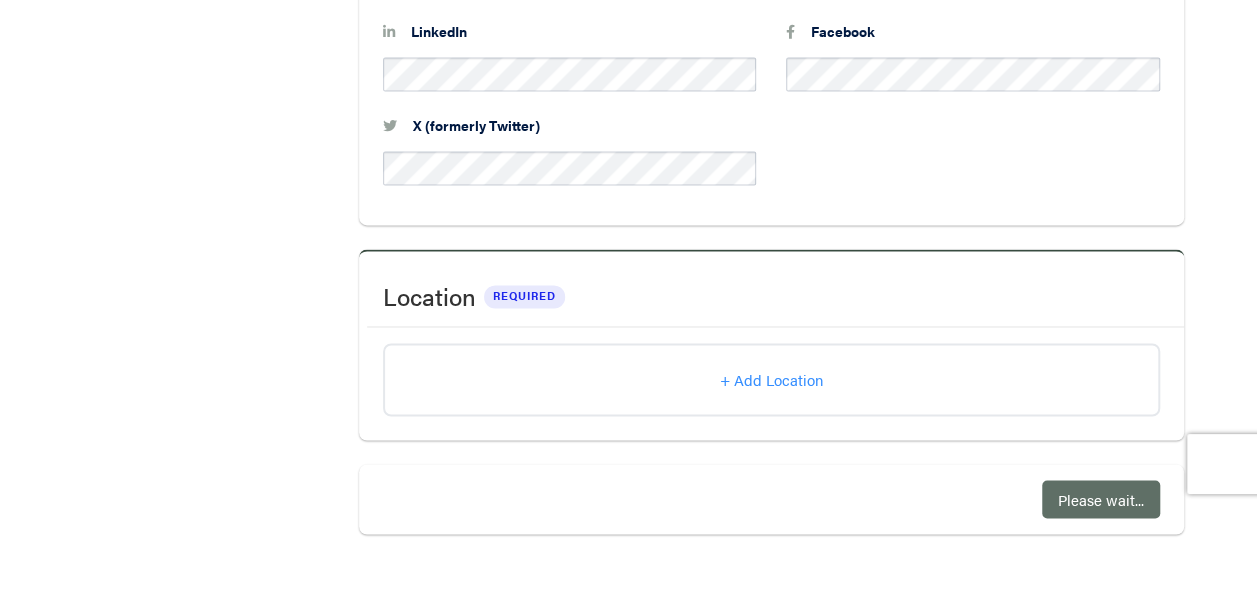 scroll, scrollTop: 356, scrollLeft: 0, axis: vertical 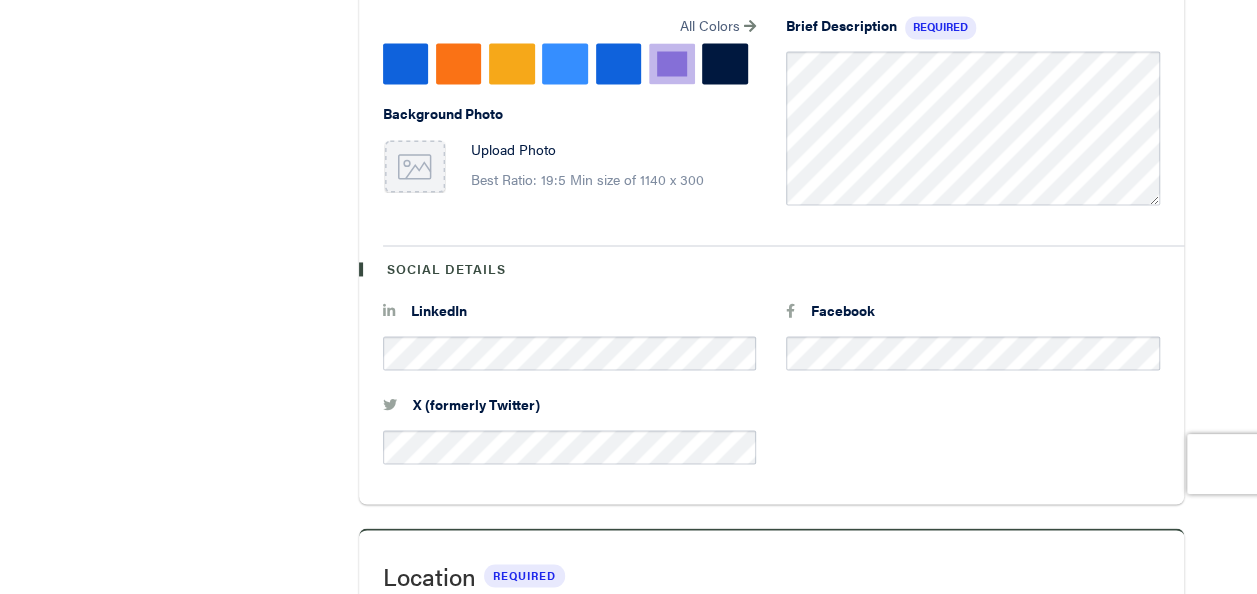 click on "X (formerly Twitter)" at bounding box center [771, 441] 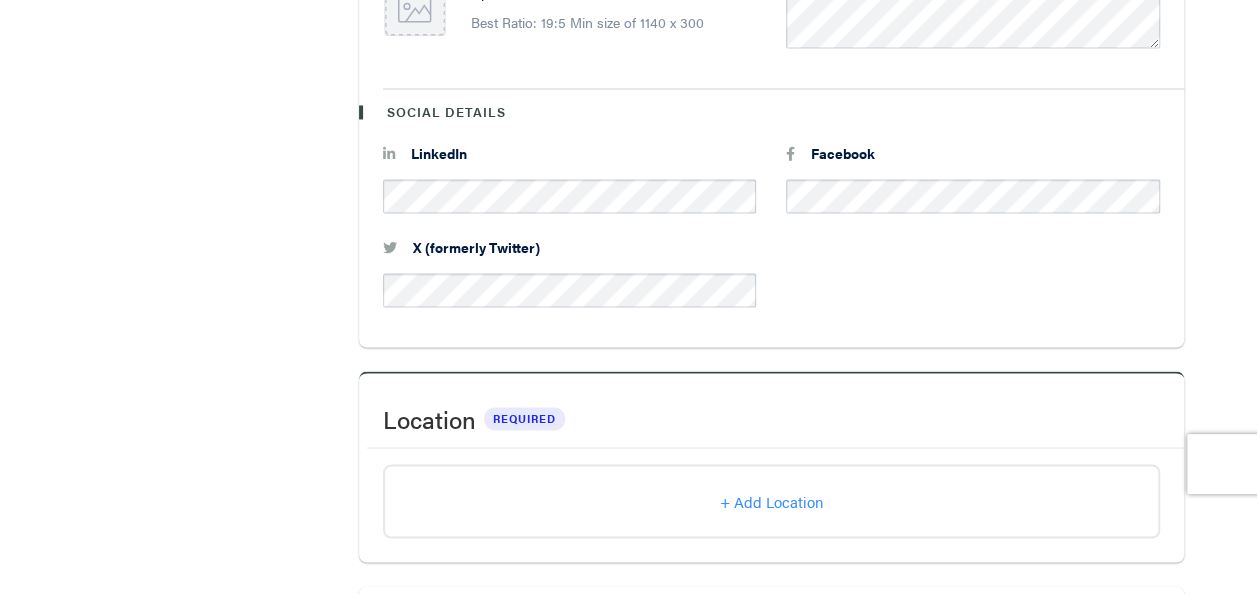 scroll, scrollTop: 1713, scrollLeft: 0, axis: vertical 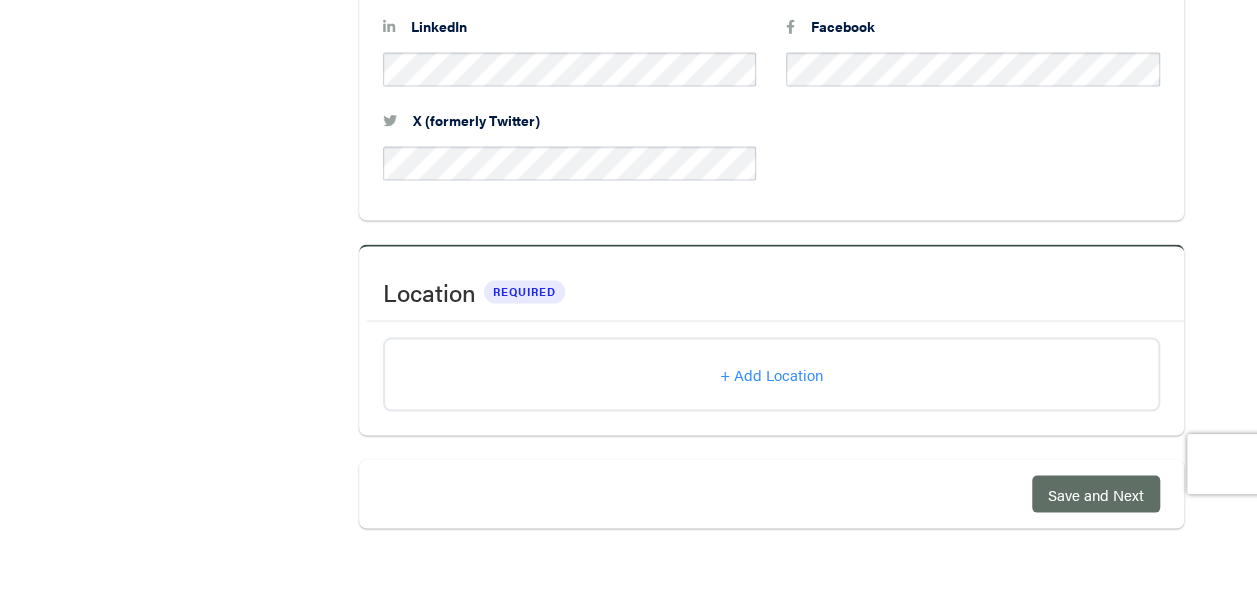 click on "Save and Next" at bounding box center (1096, 493) 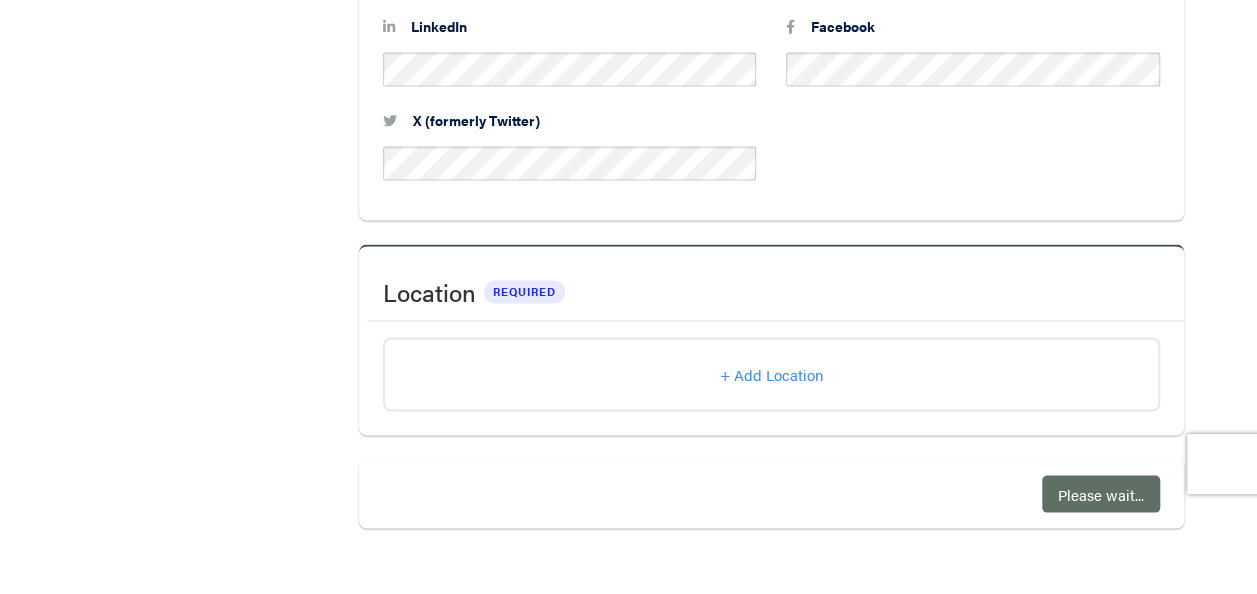scroll, scrollTop: 356, scrollLeft: 0, axis: vertical 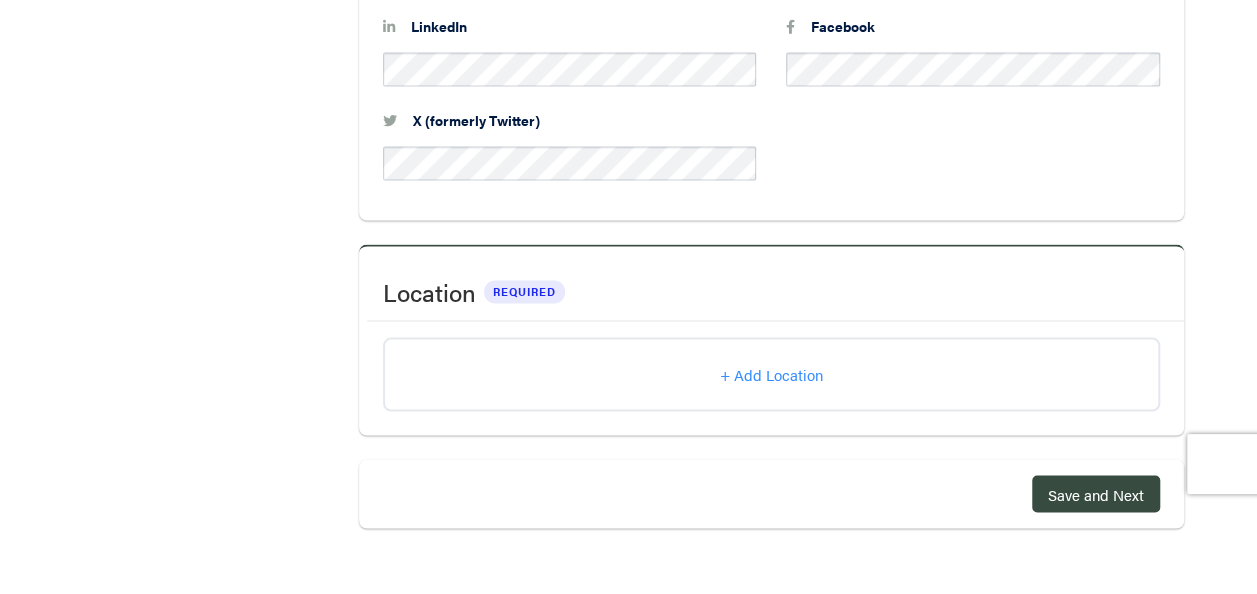 click on "+ Add Location" at bounding box center [771, 373] 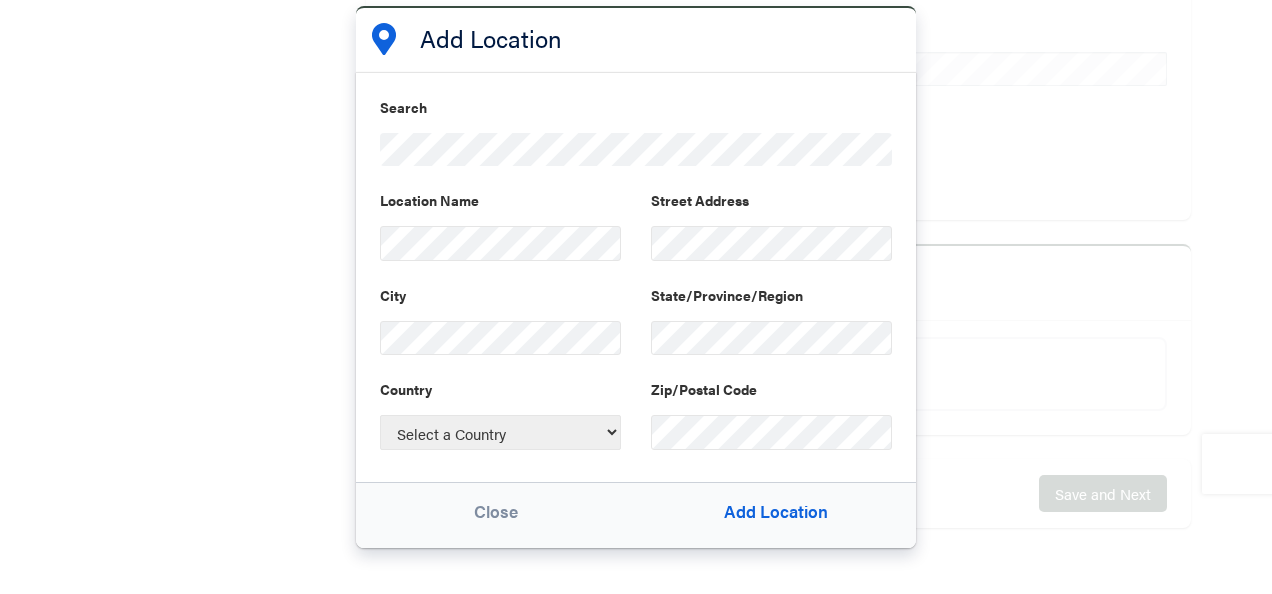 select on "[GEOGRAPHIC_DATA]" 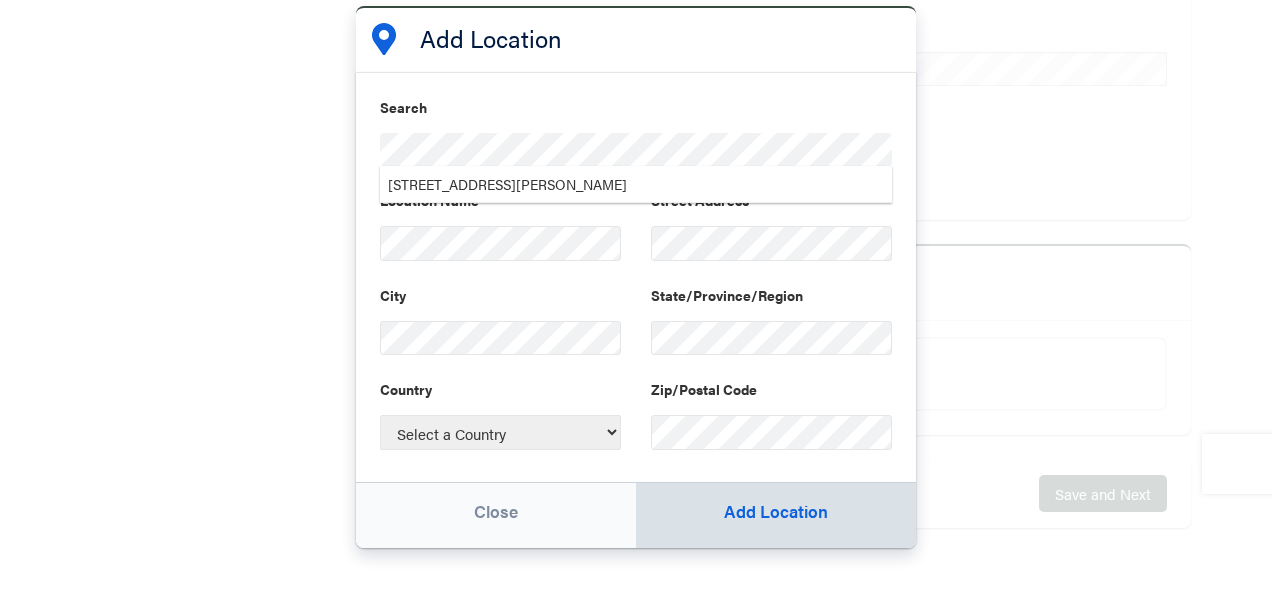 click on "Add Location" at bounding box center (776, 515) 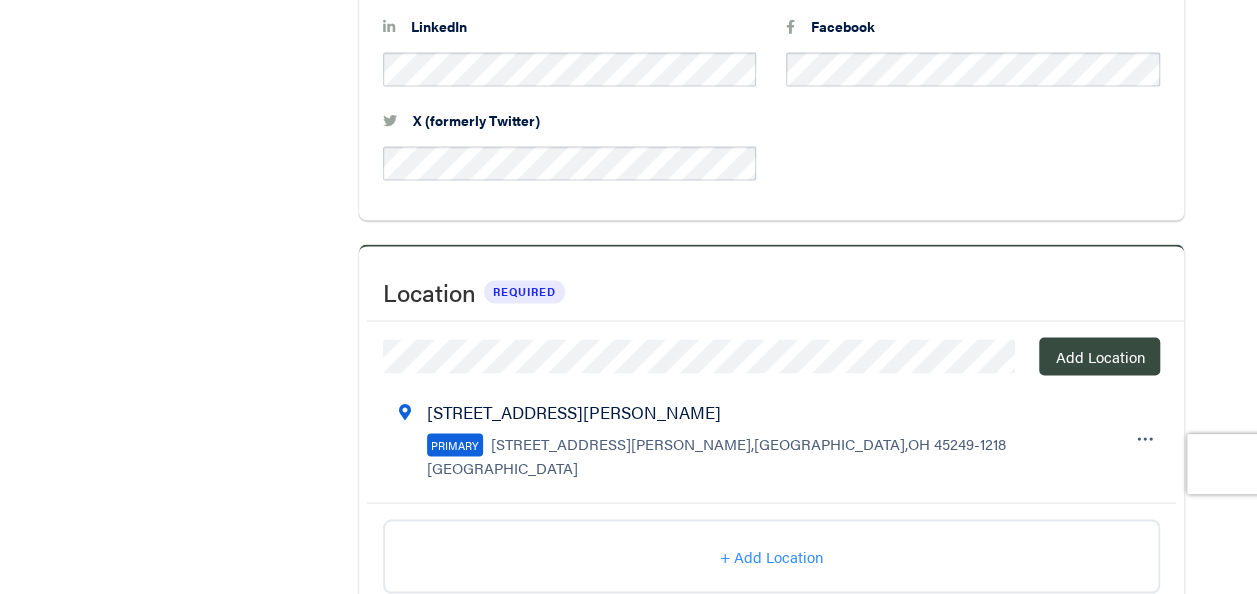 scroll, scrollTop: 1852, scrollLeft: 0, axis: vertical 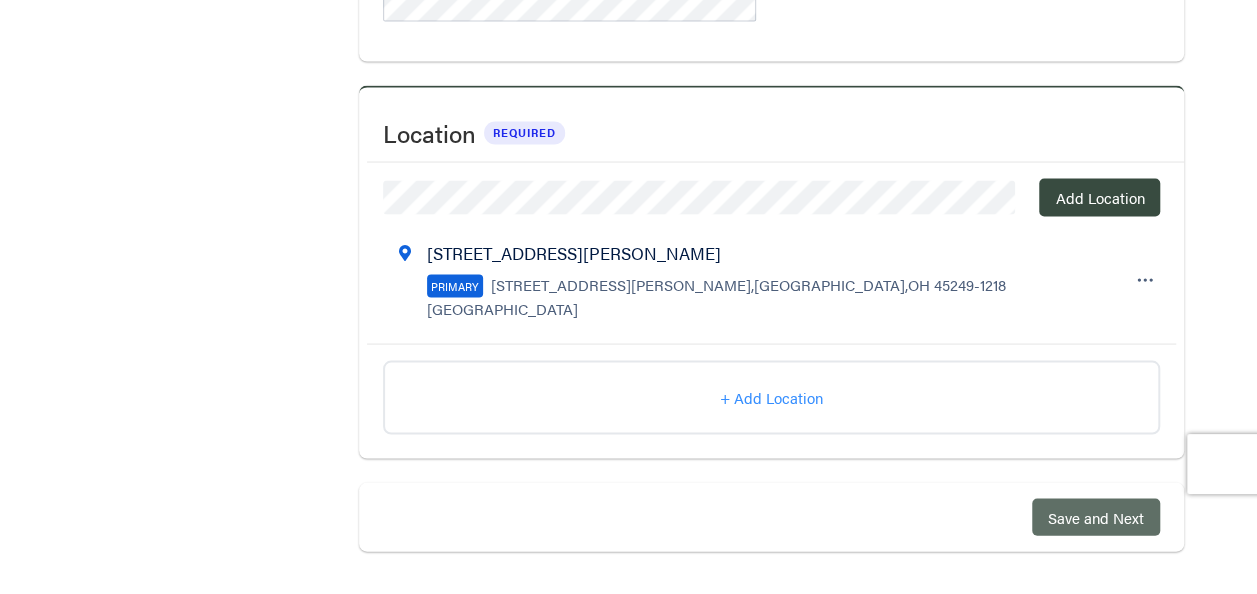 click on "Save and Next" at bounding box center (1096, 516) 